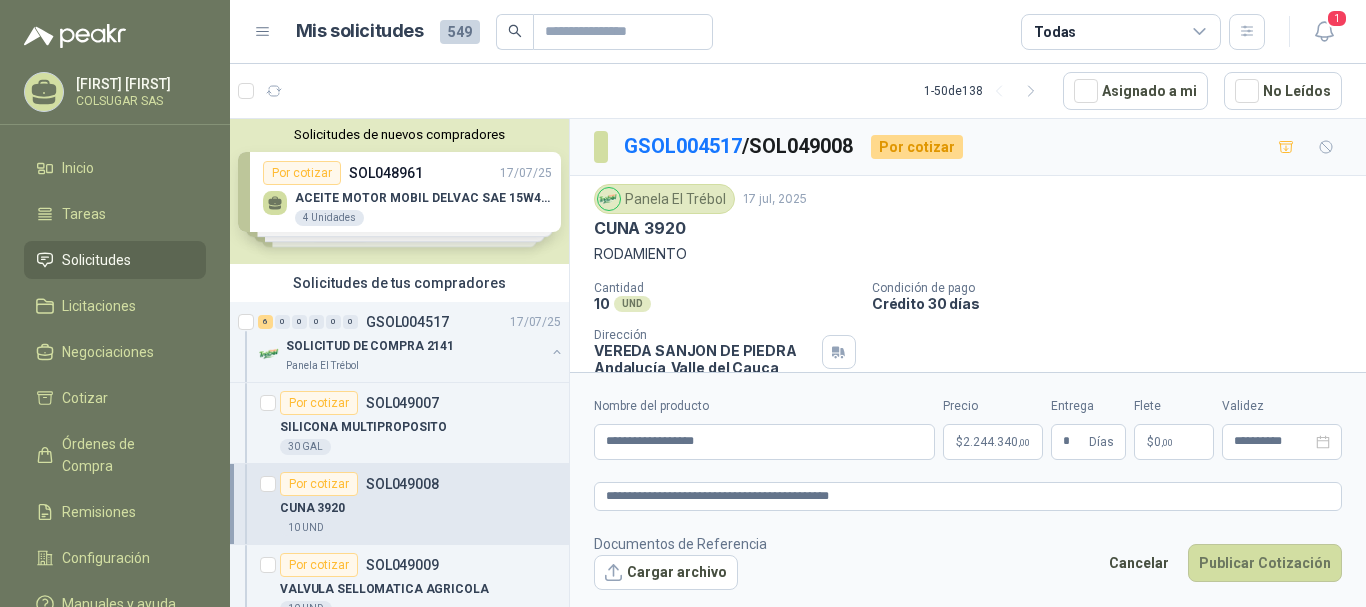 scroll, scrollTop: 0, scrollLeft: 0, axis: both 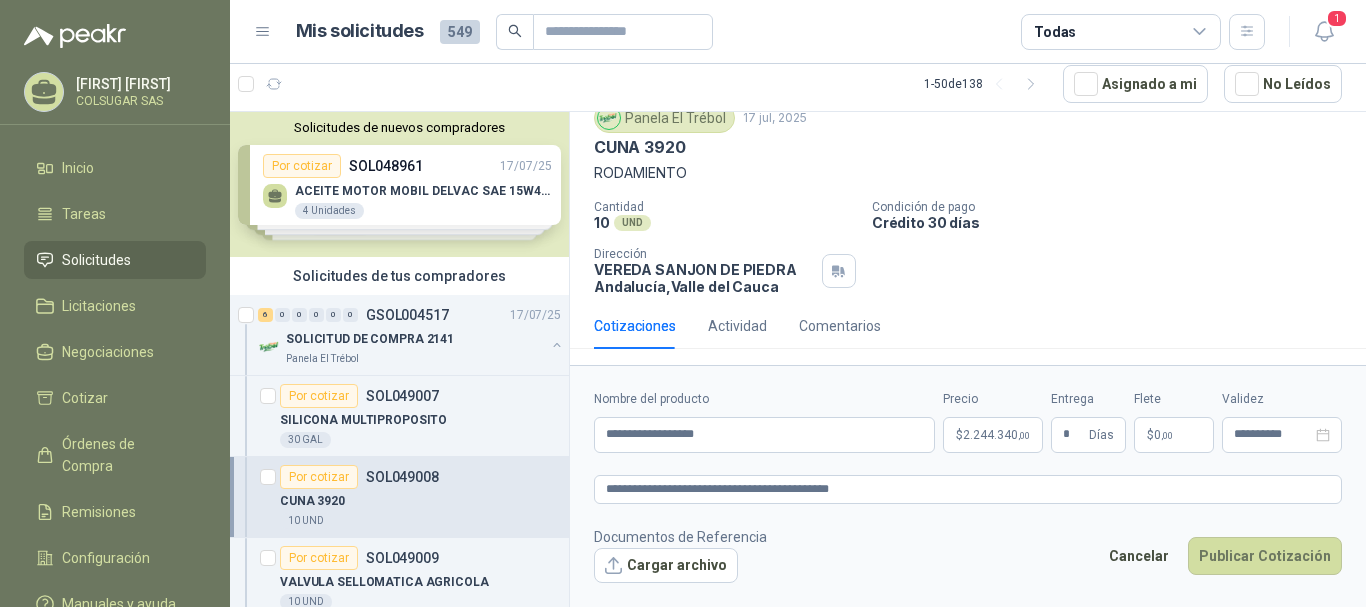 click on "Crédito 30 días" at bounding box center (1115, 222) 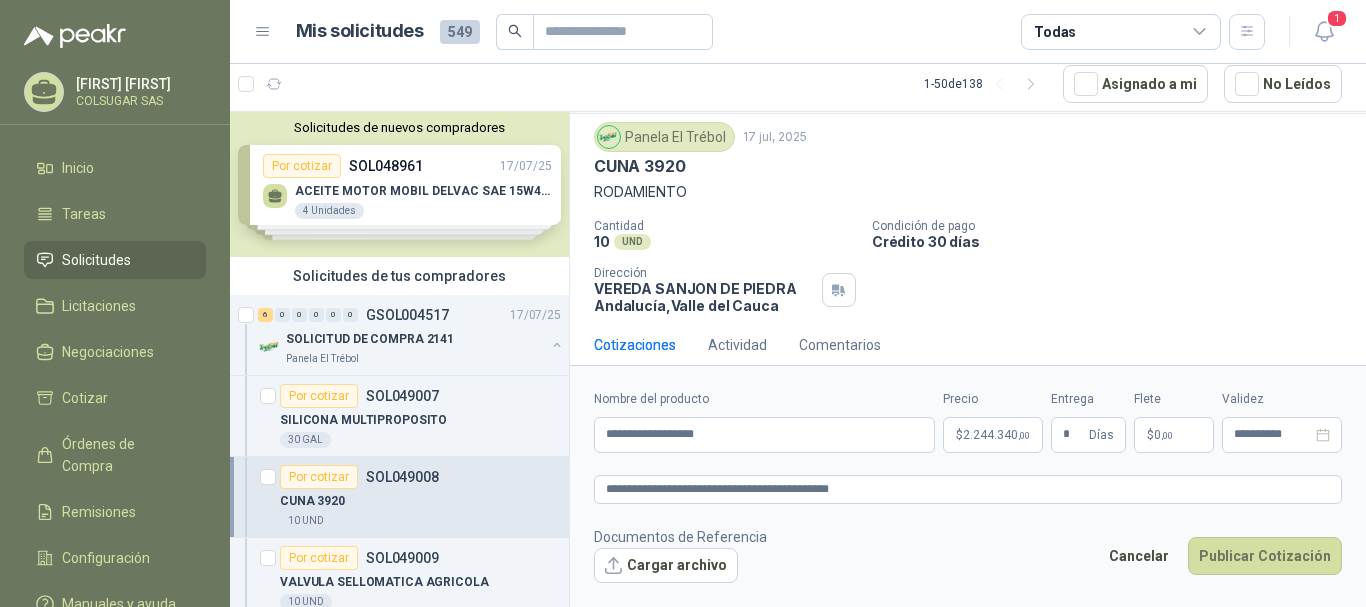 scroll, scrollTop: 74, scrollLeft: 0, axis: vertical 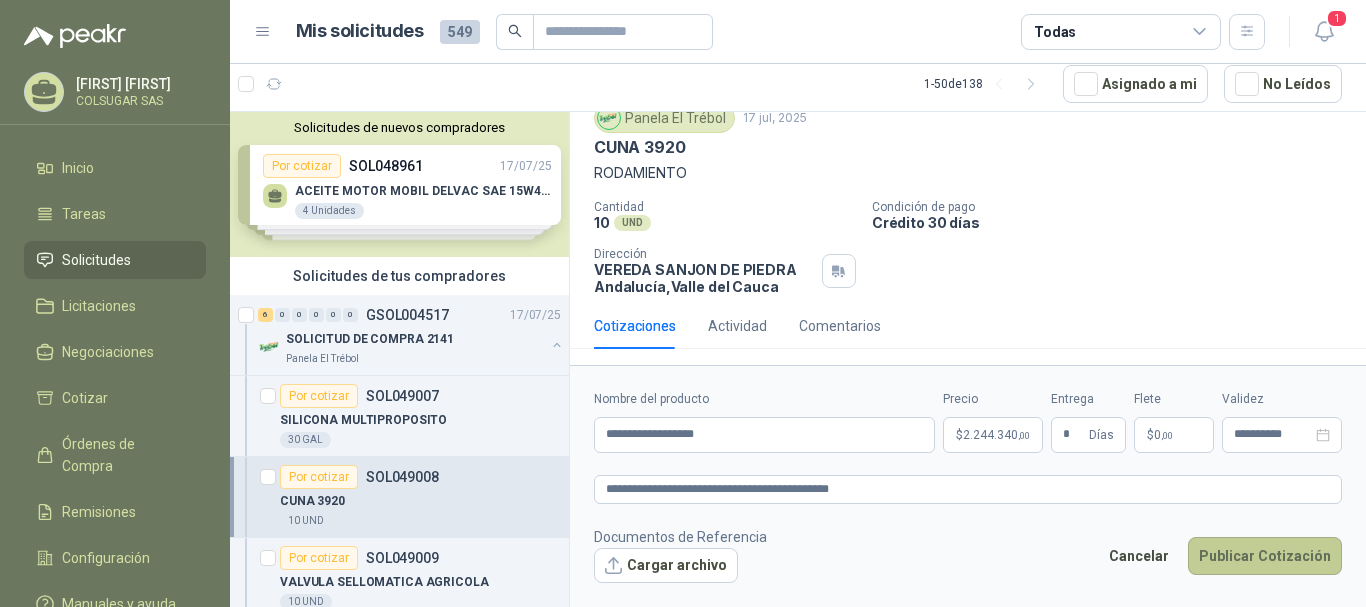 click on "Publicar Cotización" at bounding box center [1265, 556] 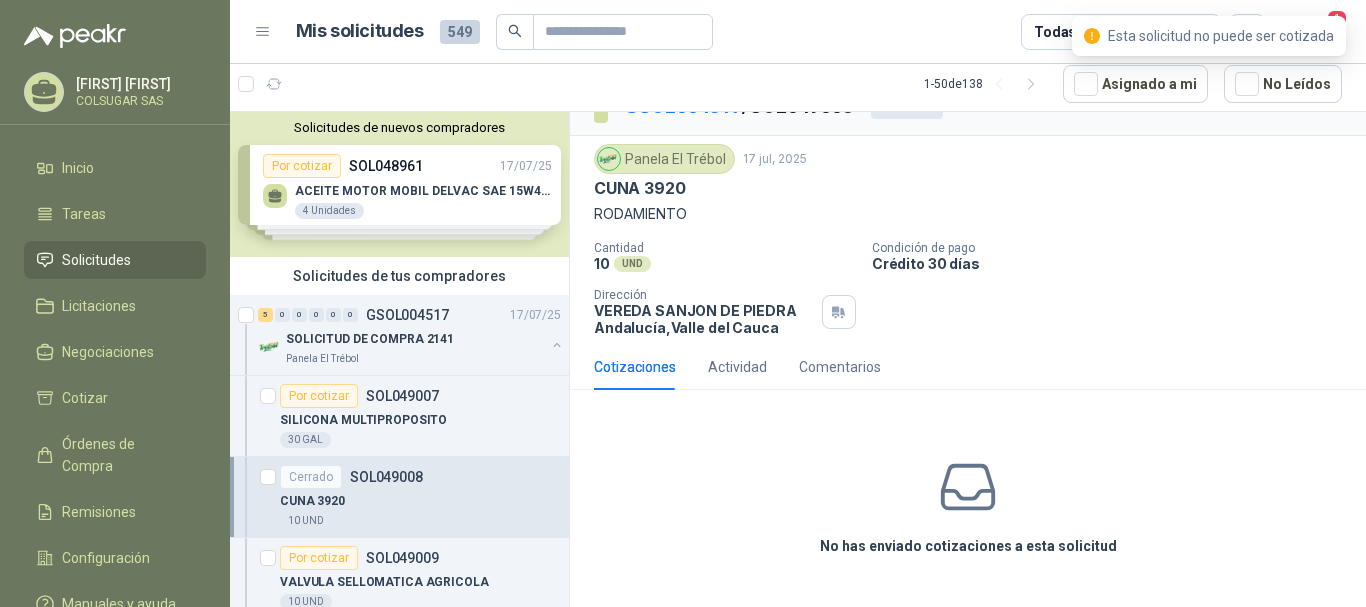 scroll, scrollTop: 33, scrollLeft: 0, axis: vertical 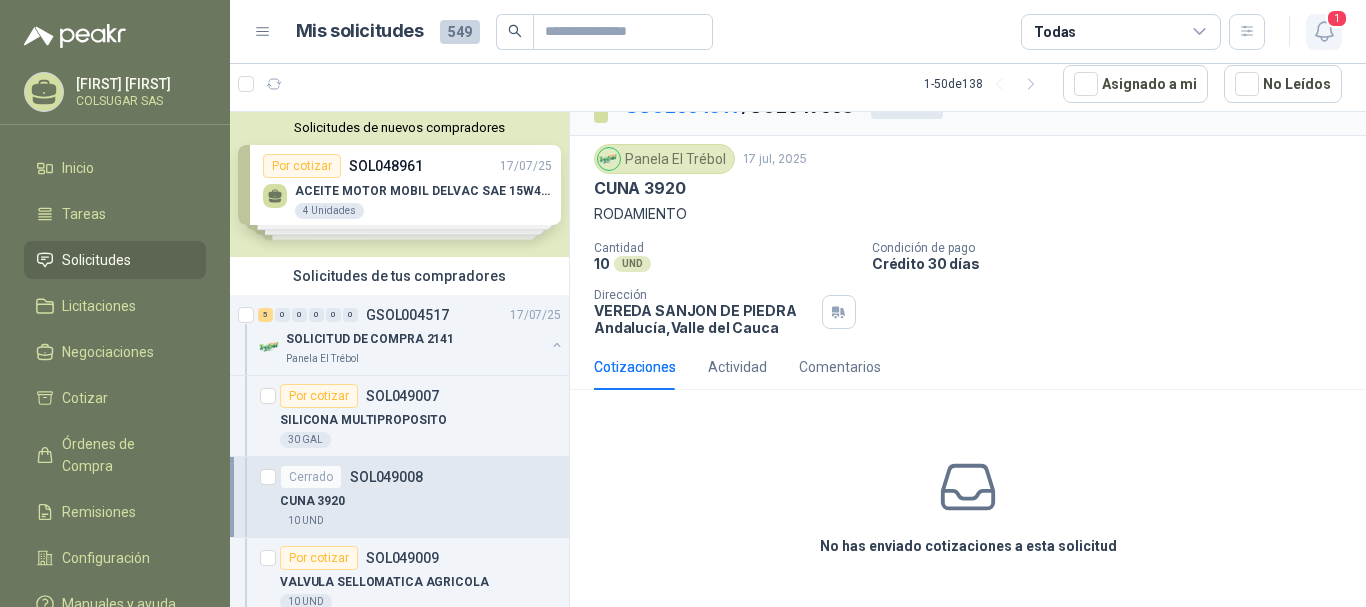 click 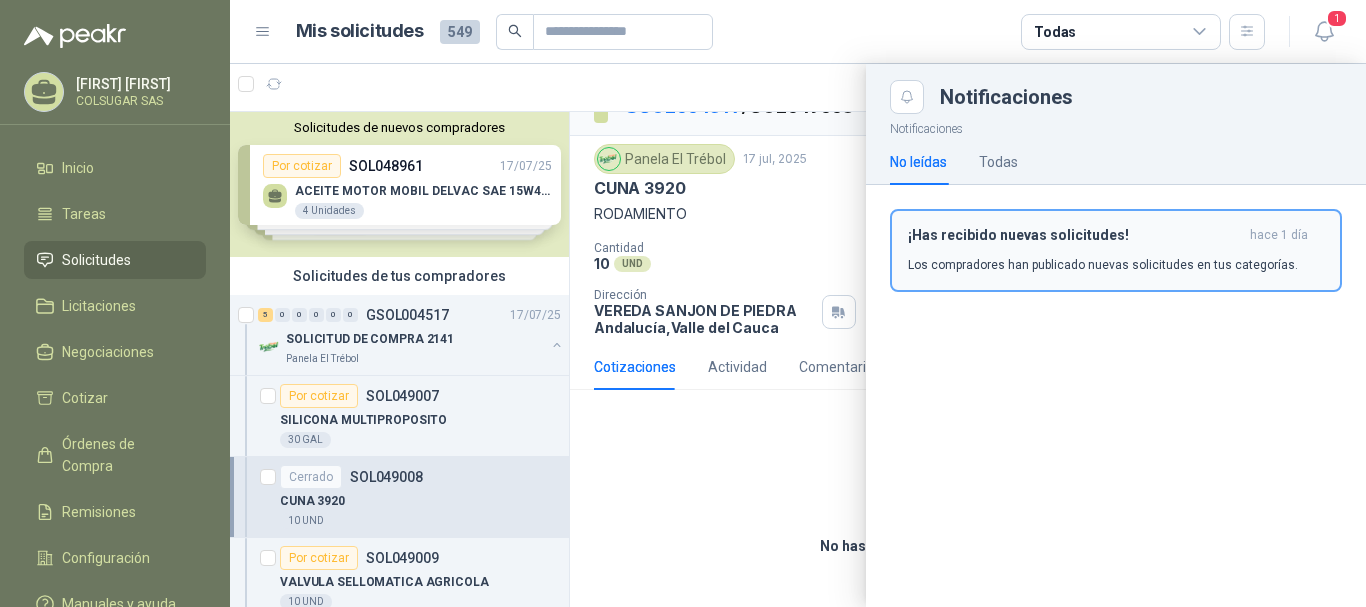 click on "Los compradores han publicado nuevas solicitudes en tus categorías." at bounding box center [1103, 265] 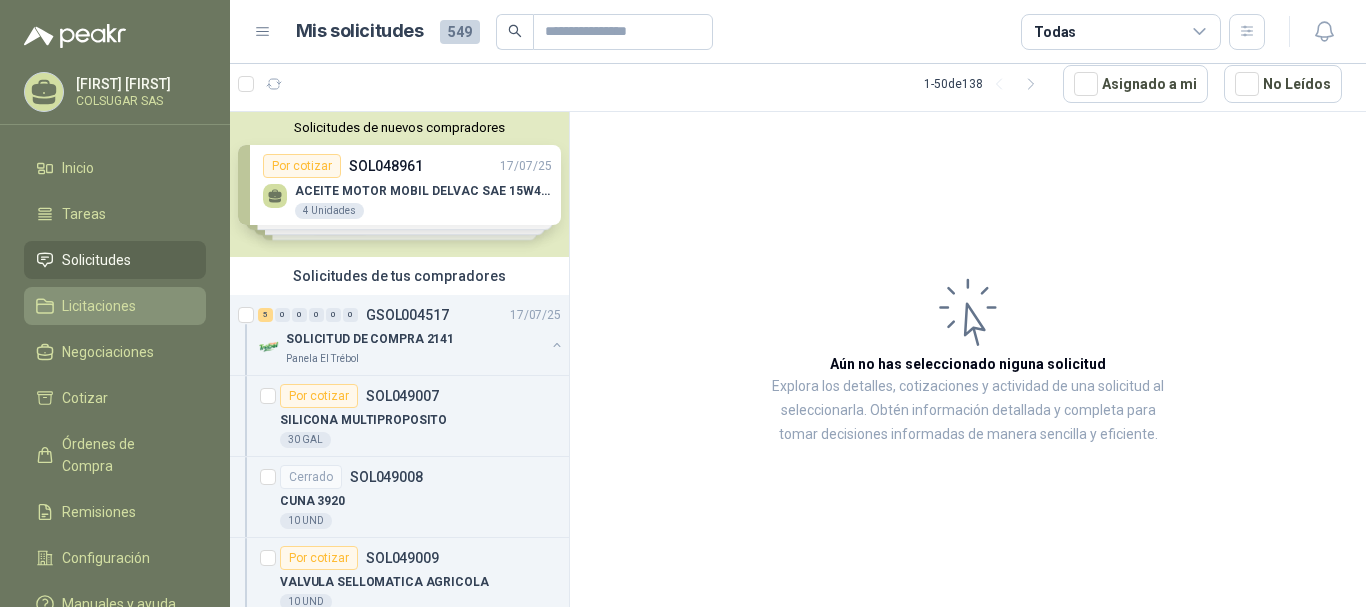 click on "Licitaciones" at bounding box center [115, 306] 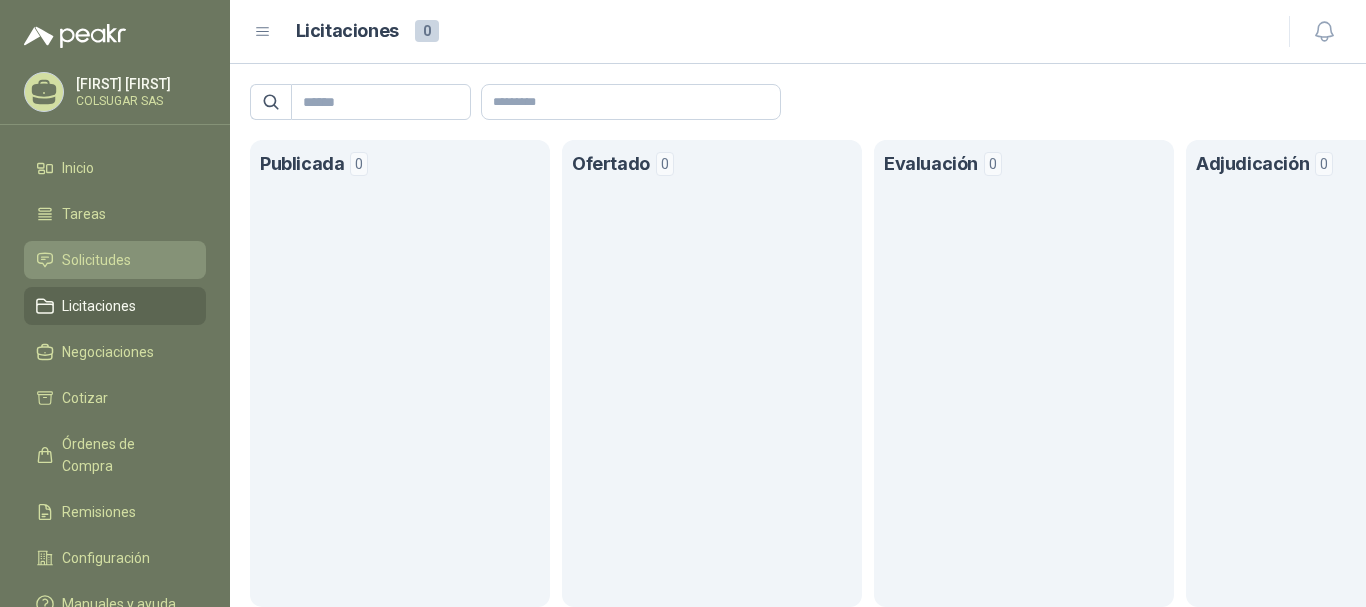 click on "Solicitudes" at bounding box center (96, 260) 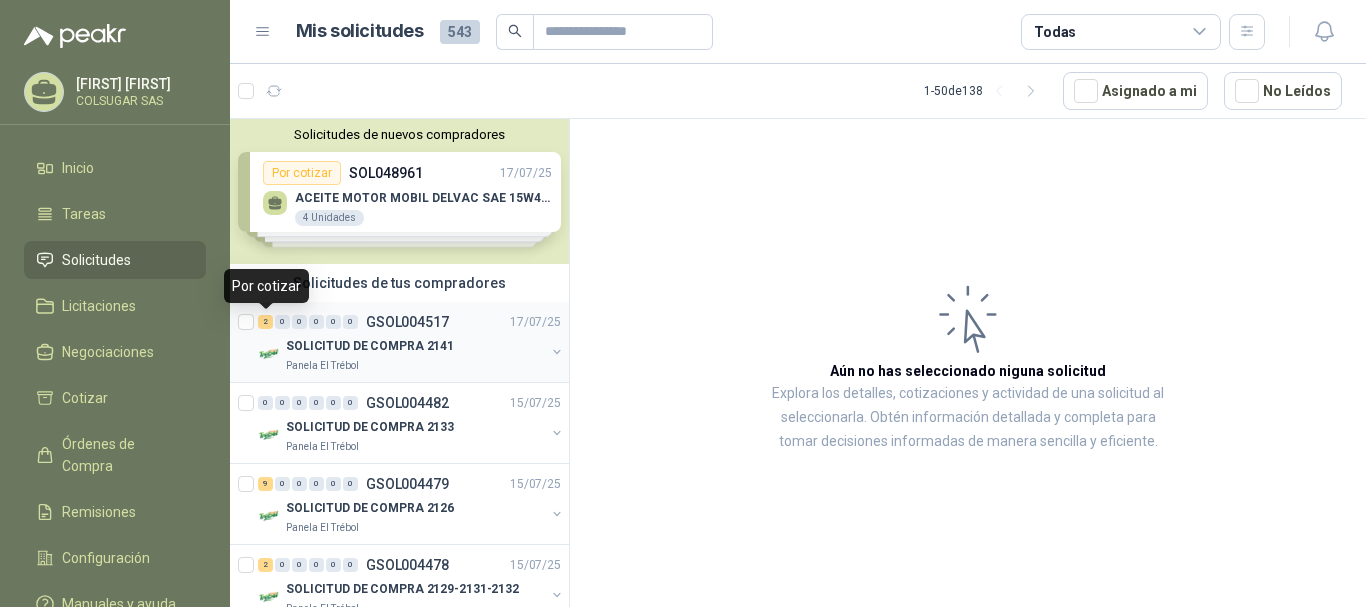 click on "2" at bounding box center (265, 322) 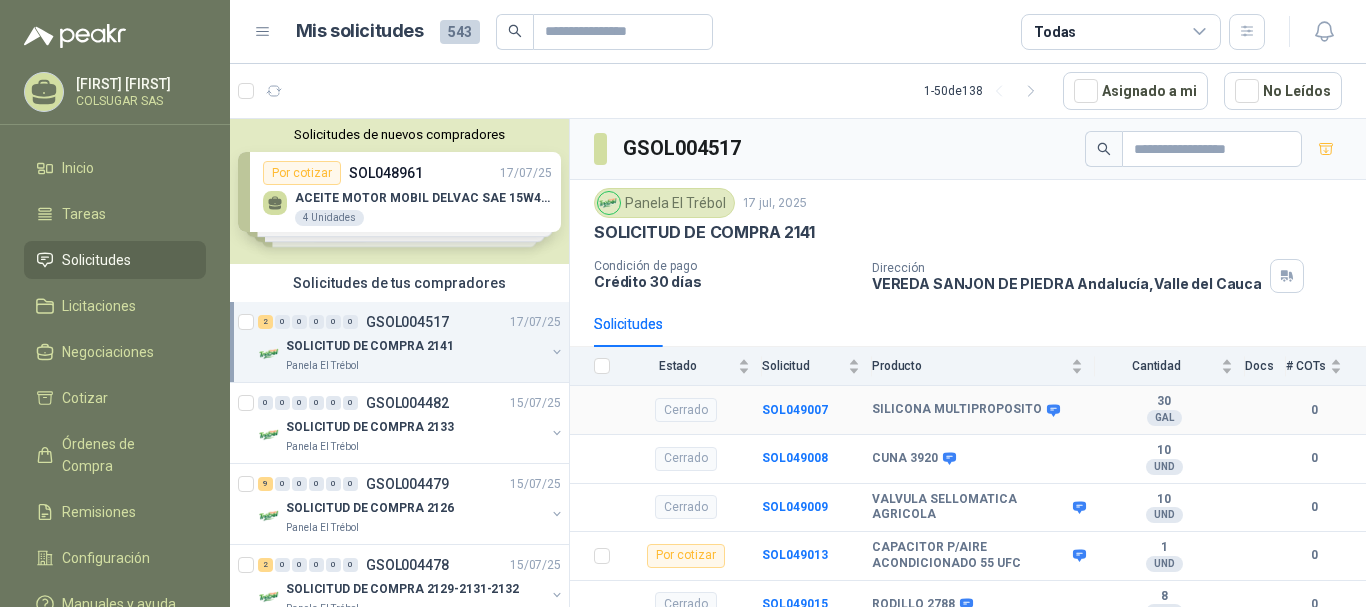 scroll, scrollTop: 64, scrollLeft: 0, axis: vertical 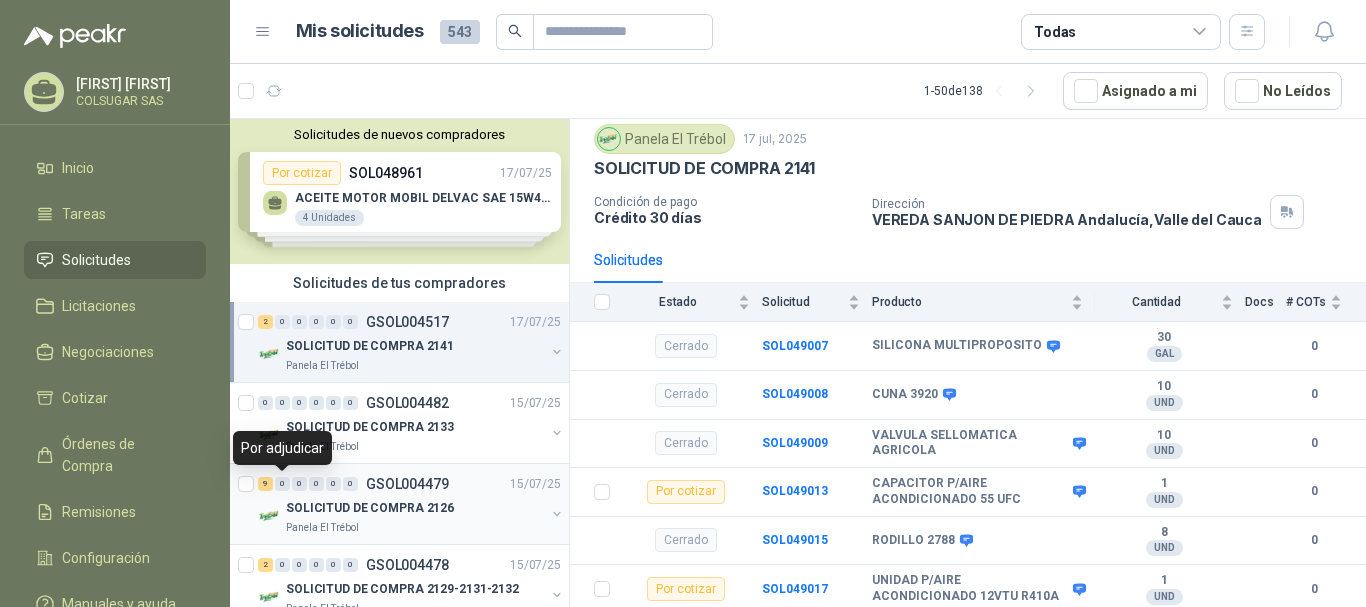 click on "9" at bounding box center (265, 484) 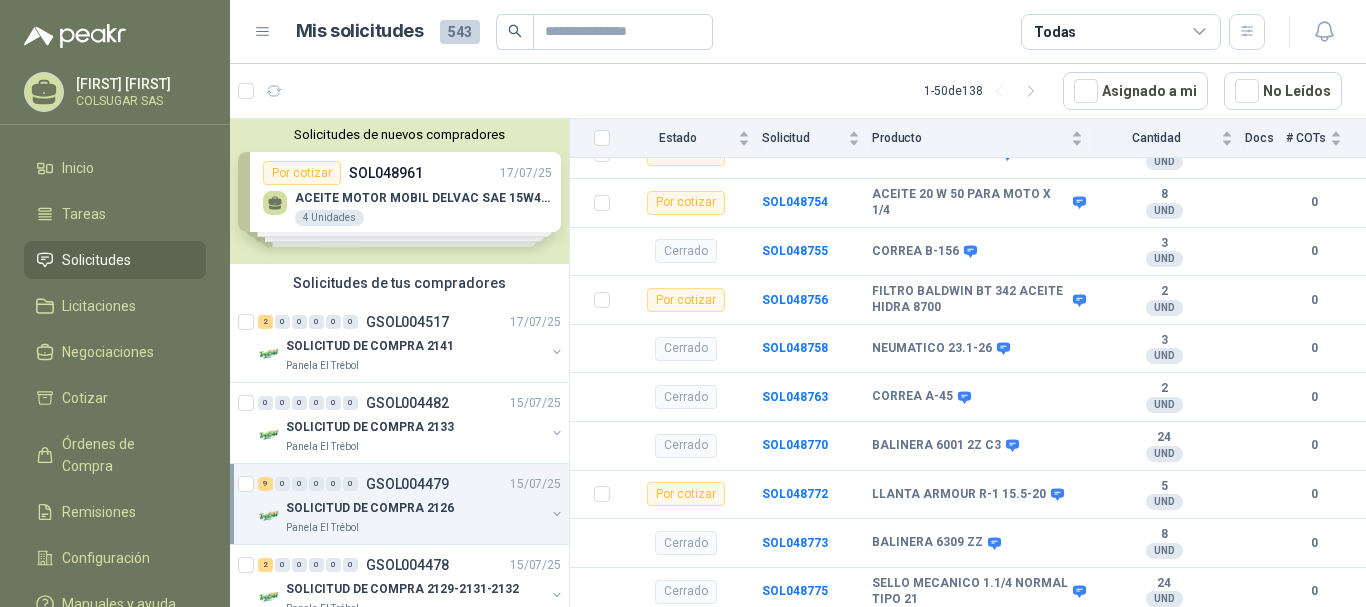 scroll, scrollTop: 598, scrollLeft: 0, axis: vertical 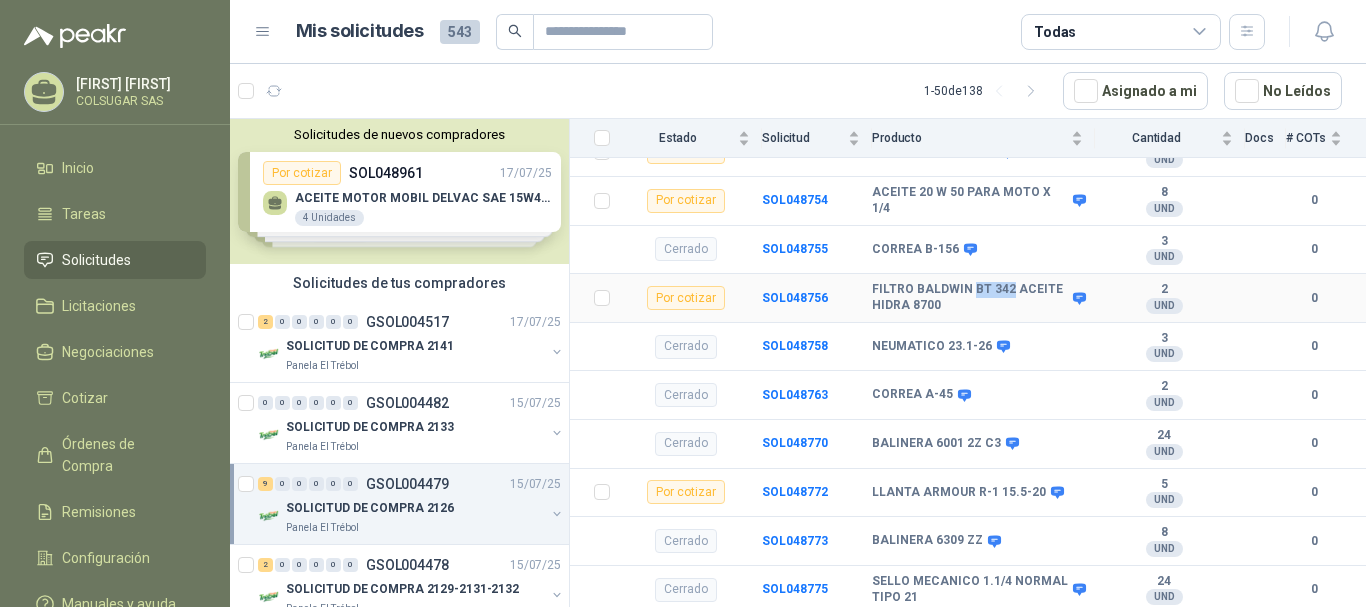drag, startPoint x: 968, startPoint y: 287, endPoint x: 1006, endPoint y: 288, distance: 38.013157 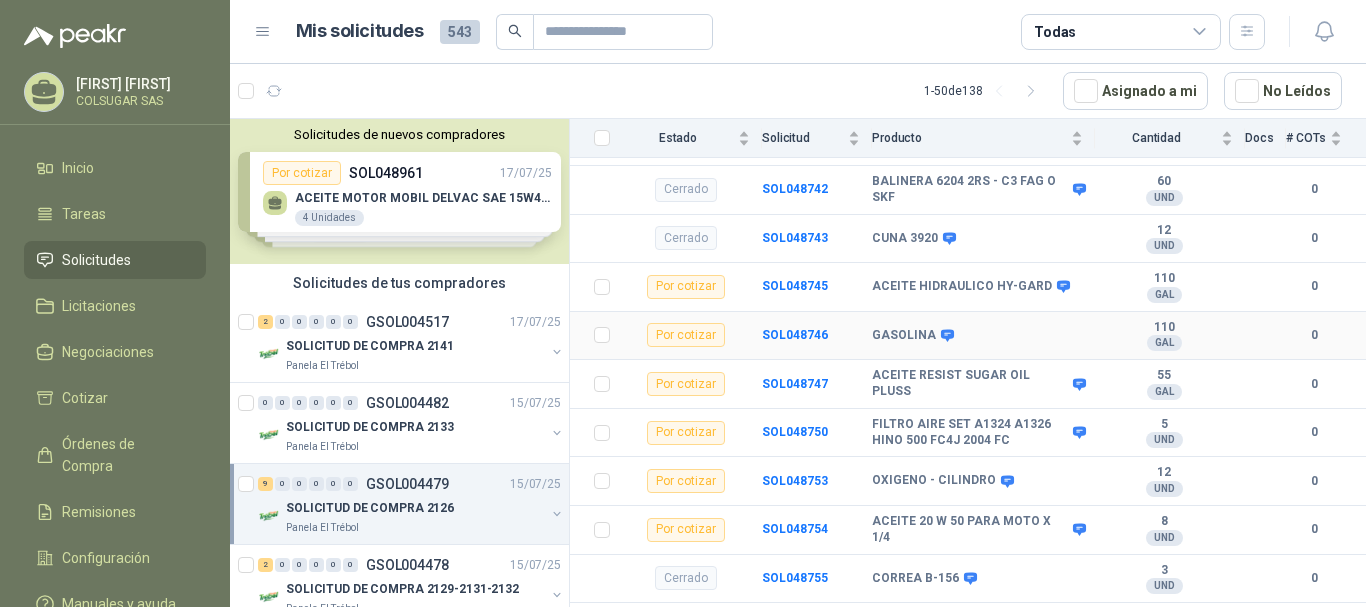 scroll, scrollTop: 300, scrollLeft: 0, axis: vertical 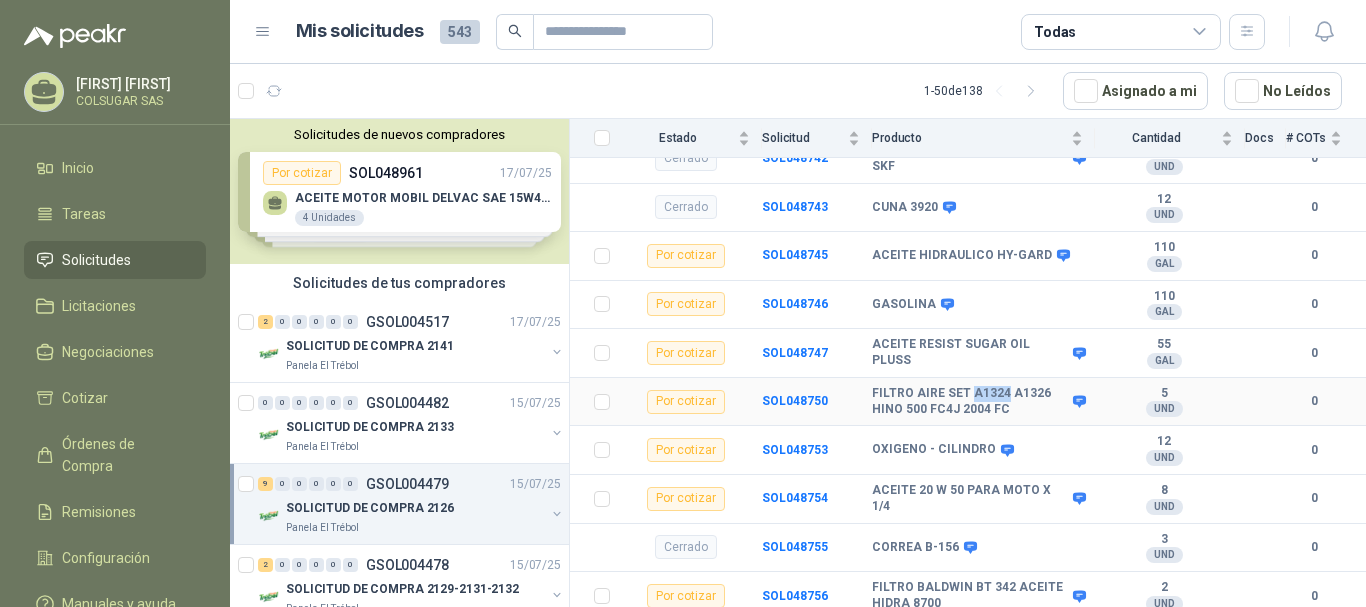 drag, startPoint x: 968, startPoint y: 394, endPoint x: 1000, endPoint y: 394, distance: 32 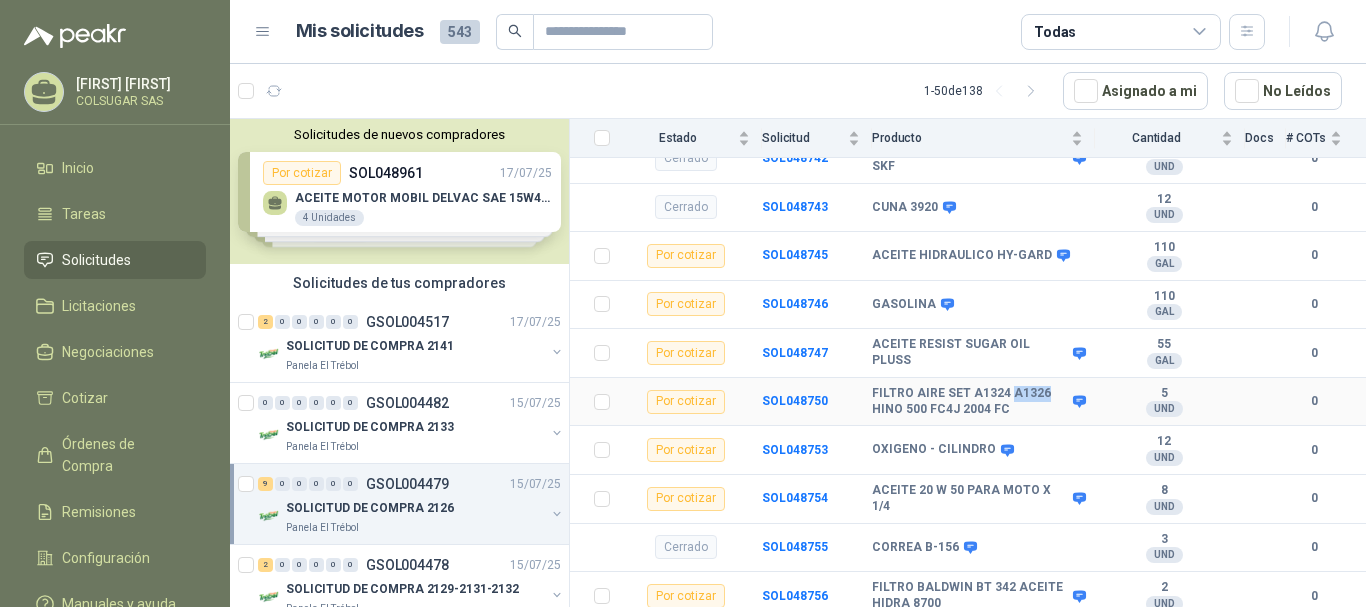 drag, startPoint x: 1007, startPoint y: 393, endPoint x: 1038, endPoint y: 398, distance: 31.400637 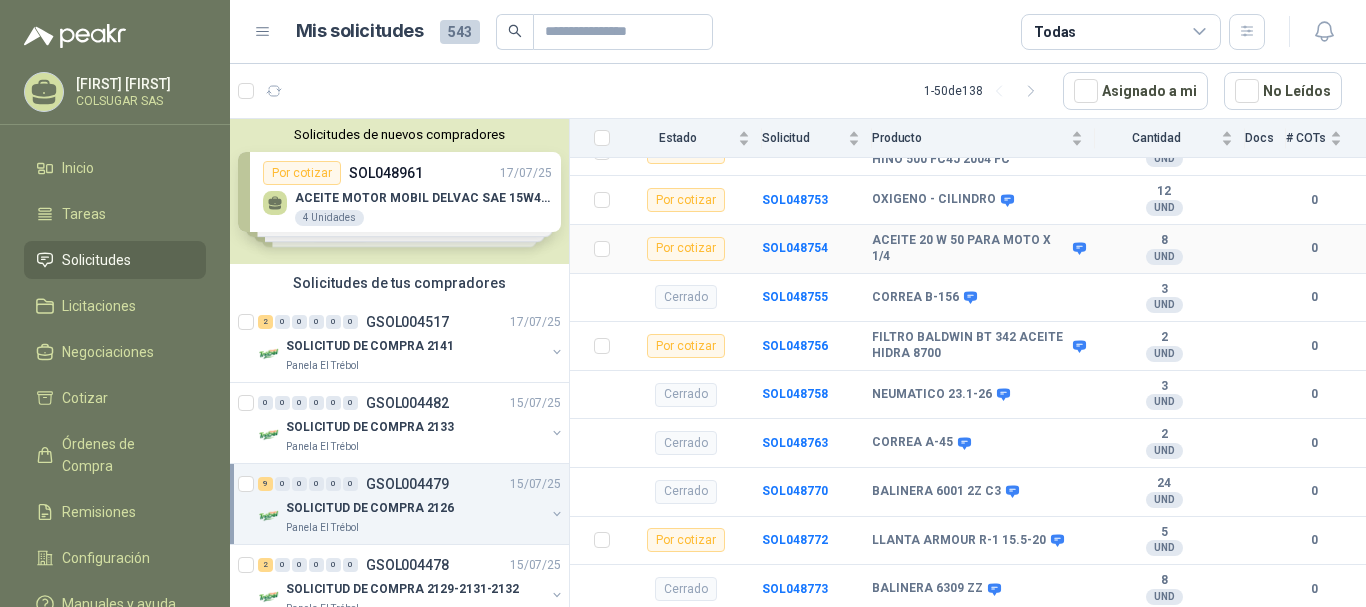 scroll, scrollTop: 598, scrollLeft: 0, axis: vertical 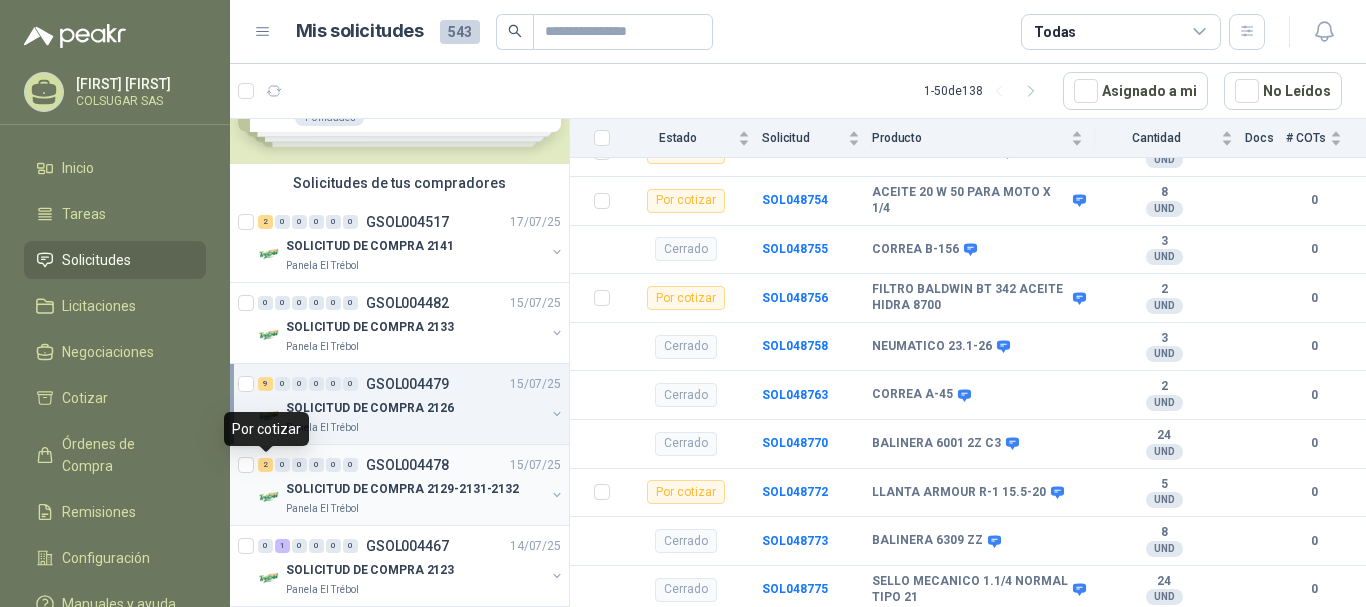 click on "2" at bounding box center (265, 465) 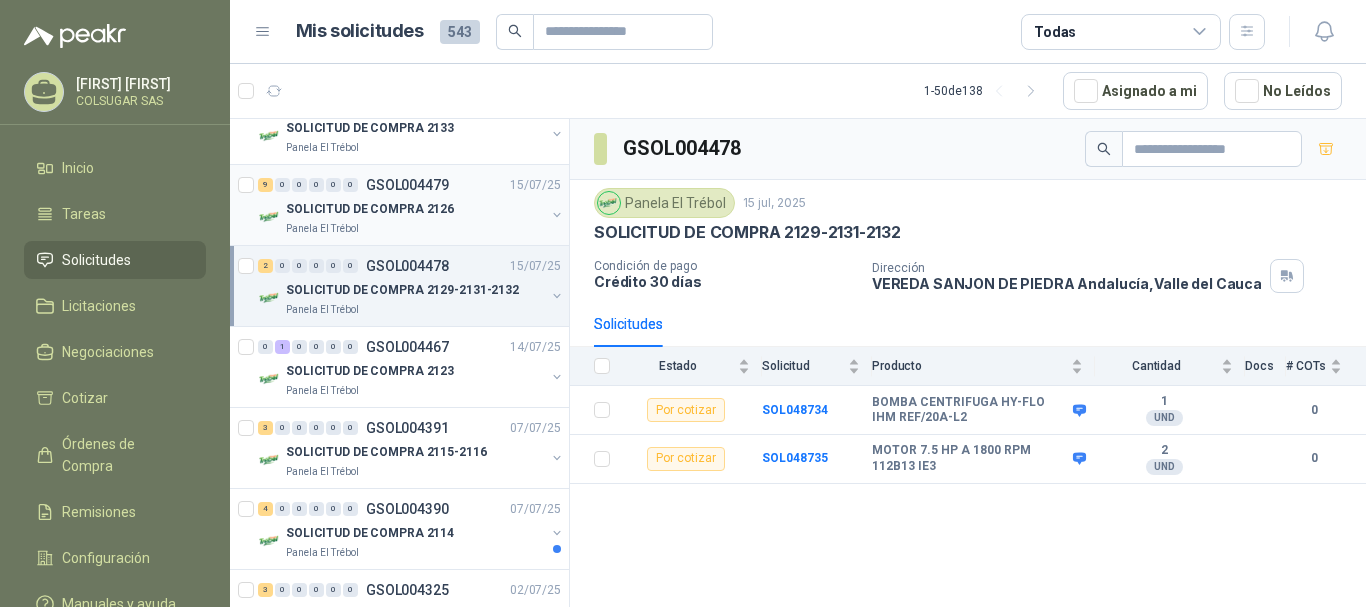 scroll, scrollTop: 300, scrollLeft: 0, axis: vertical 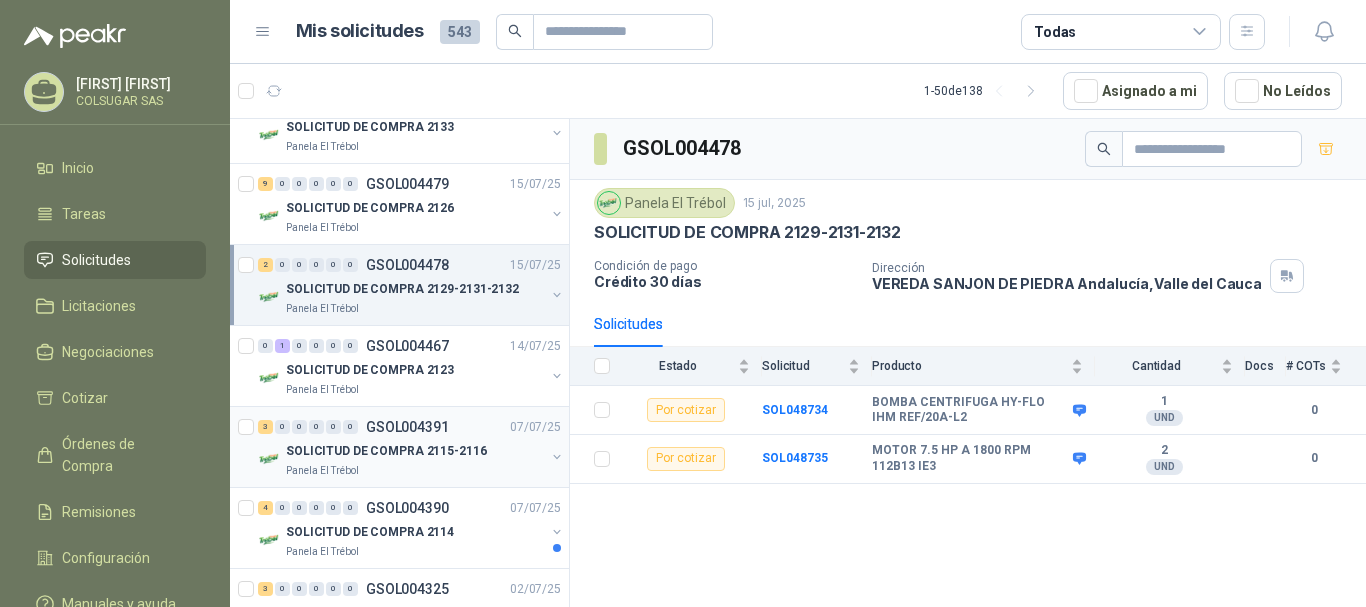 click on "3" at bounding box center [265, 427] 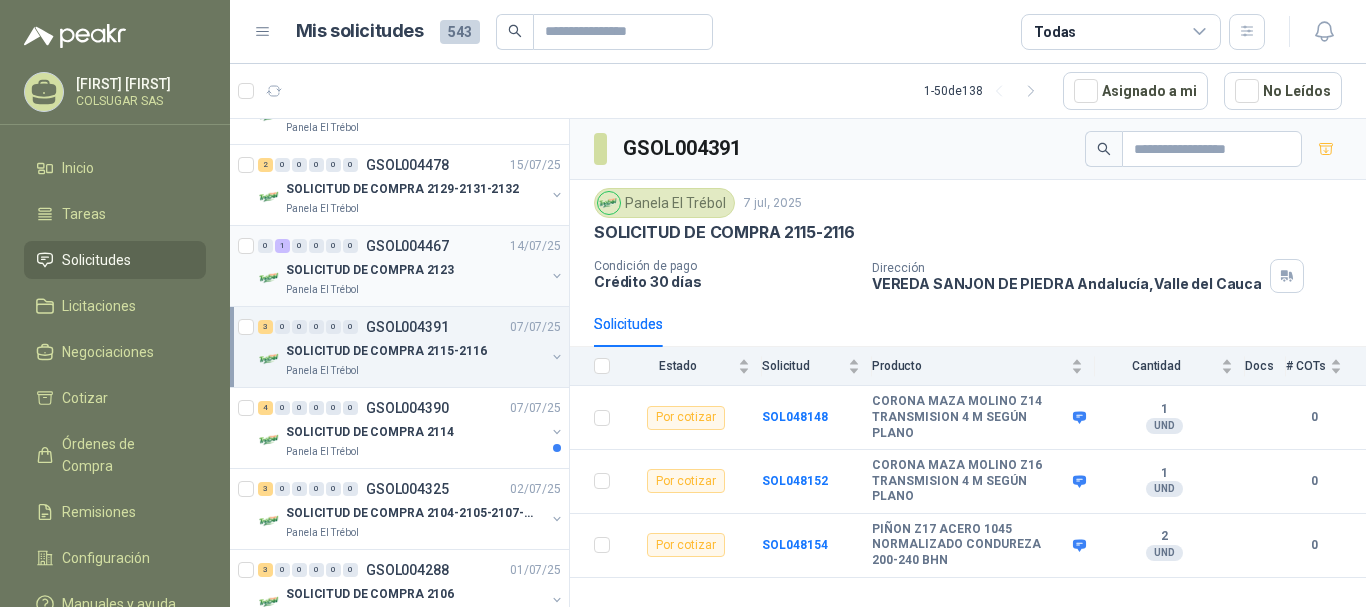 scroll, scrollTop: 500, scrollLeft: 0, axis: vertical 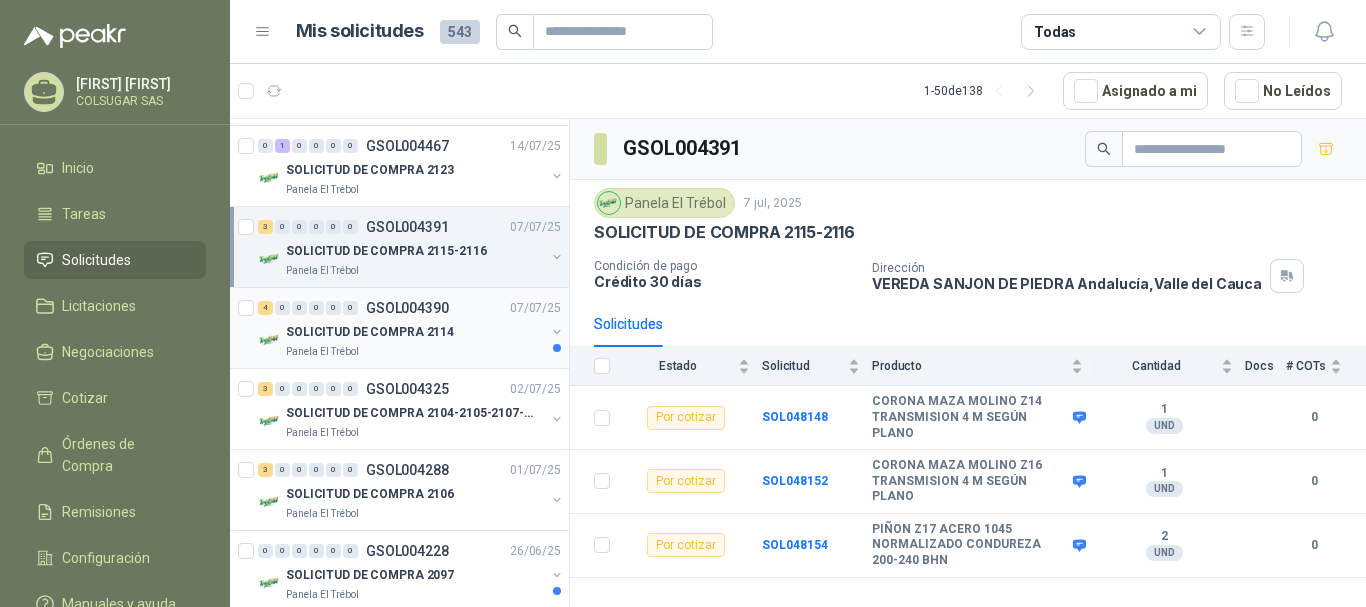 click on "4" at bounding box center [265, 308] 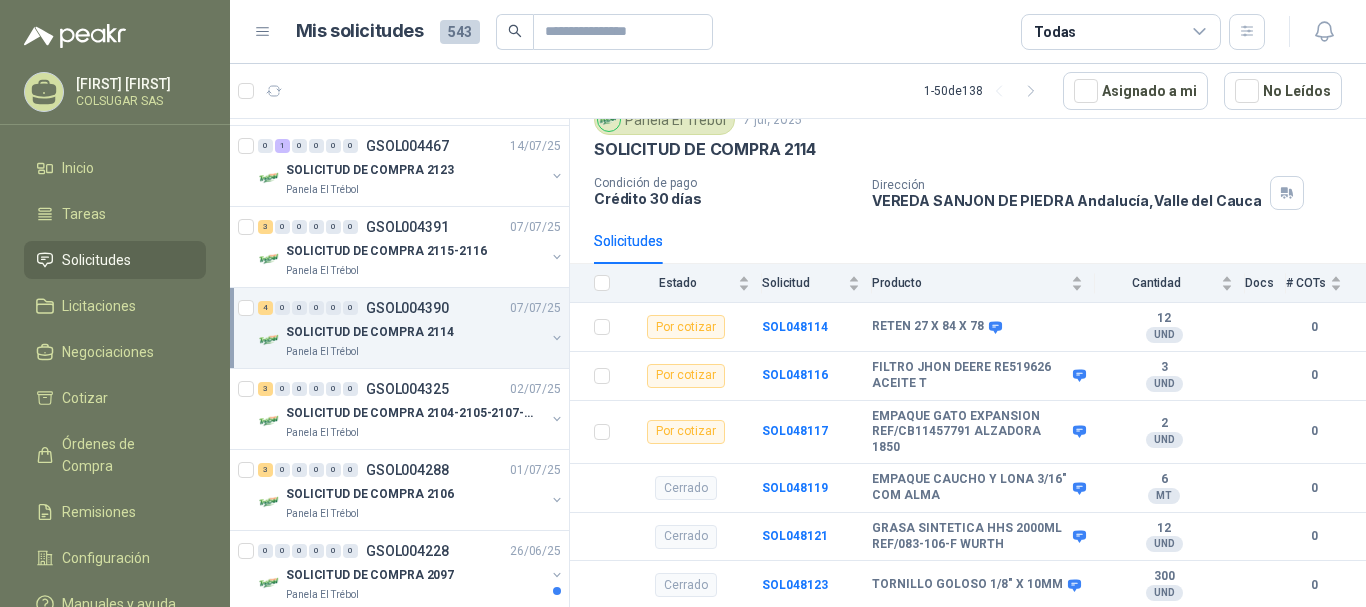 scroll, scrollTop: 100, scrollLeft: 0, axis: vertical 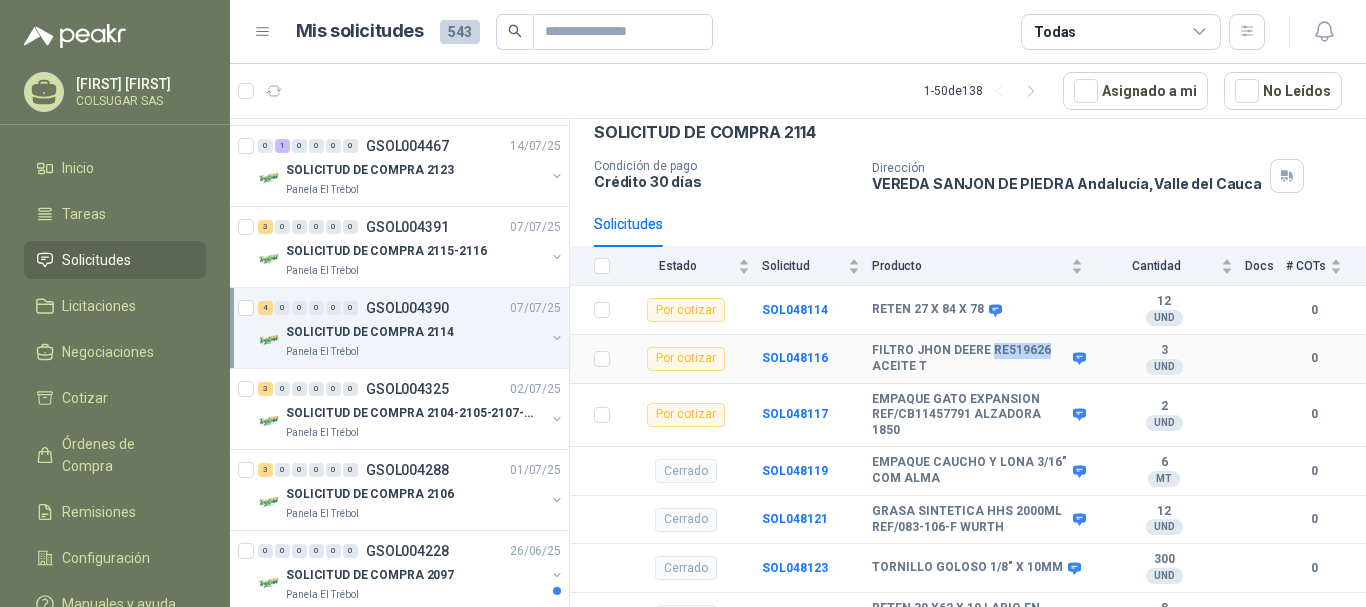 drag, startPoint x: 988, startPoint y: 348, endPoint x: 1045, endPoint y: 350, distance: 57.035076 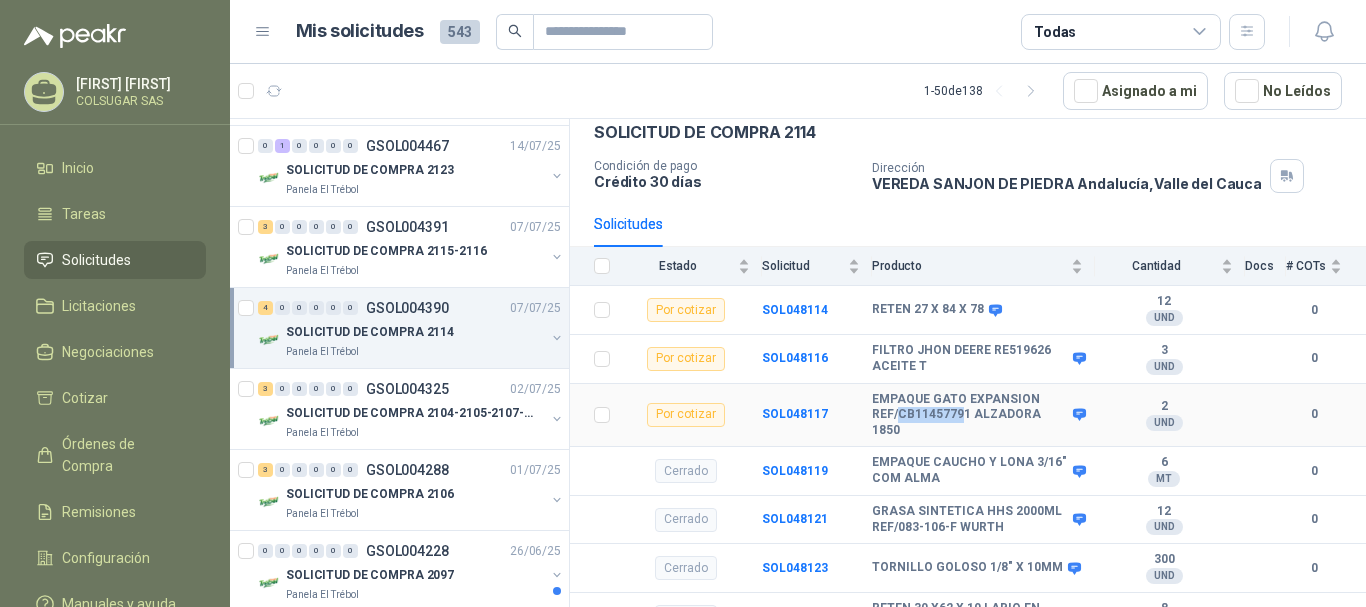 drag, startPoint x: 964, startPoint y: 417, endPoint x: 896, endPoint y: 413, distance: 68.117546 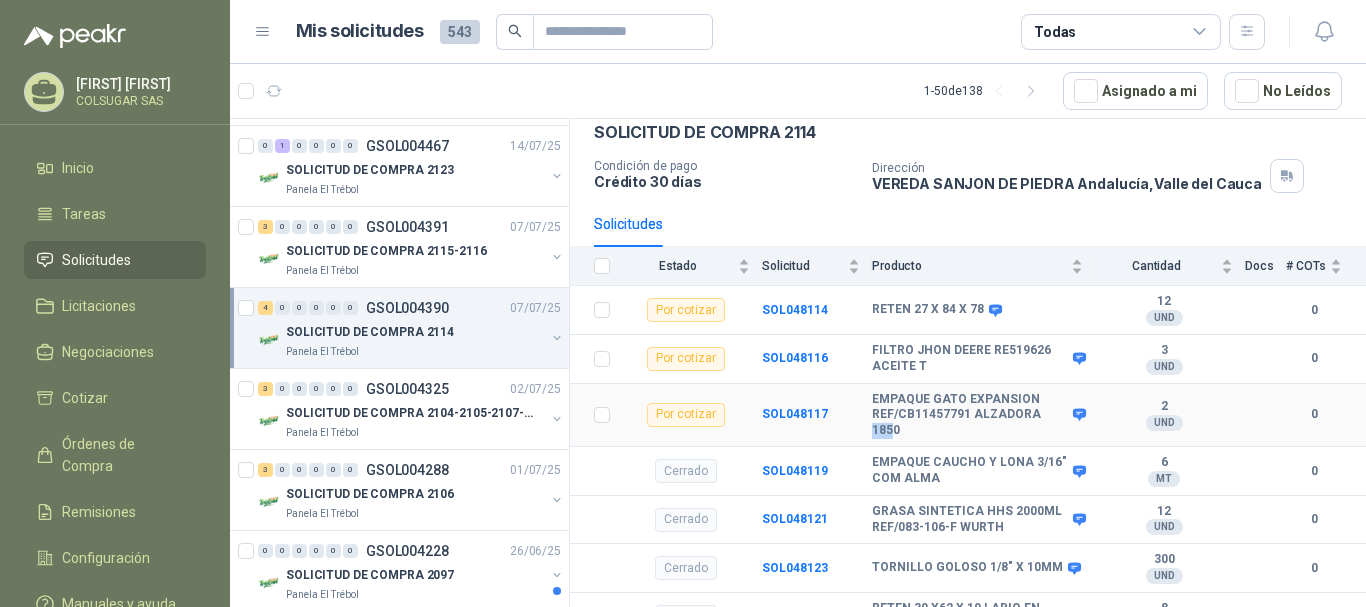 drag, startPoint x: 873, startPoint y: 424, endPoint x: 891, endPoint y: 423, distance: 18.027756 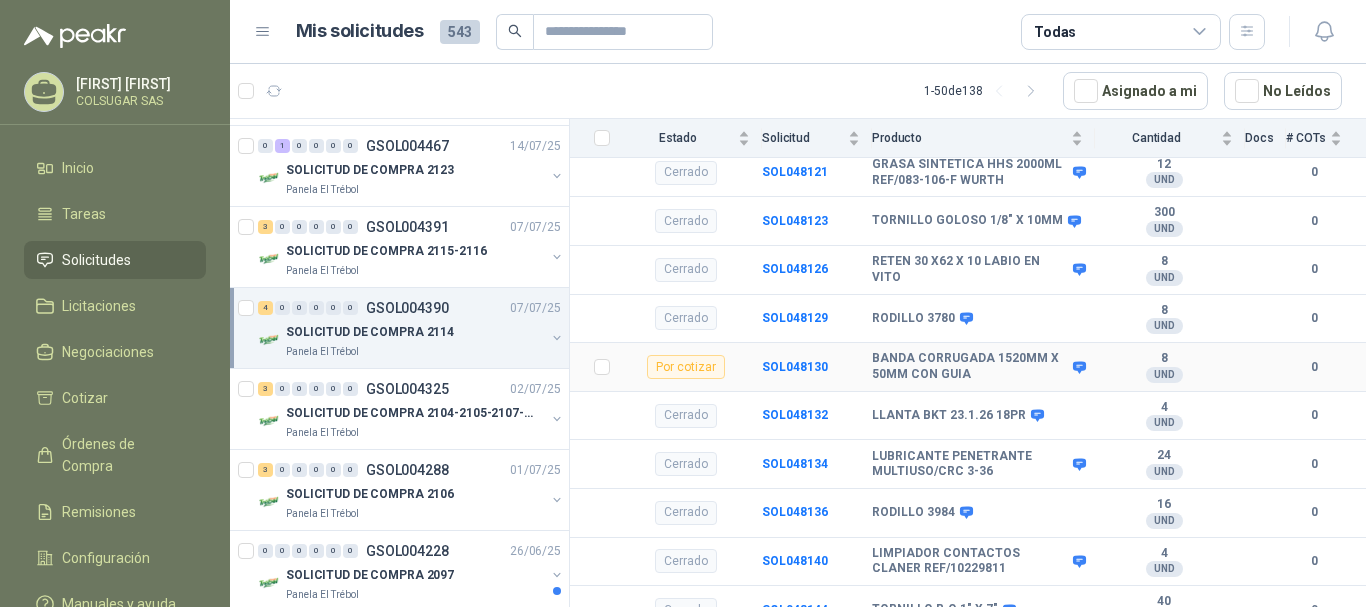scroll, scrollTop: 468, scrollLeft: 0, axis: vertical 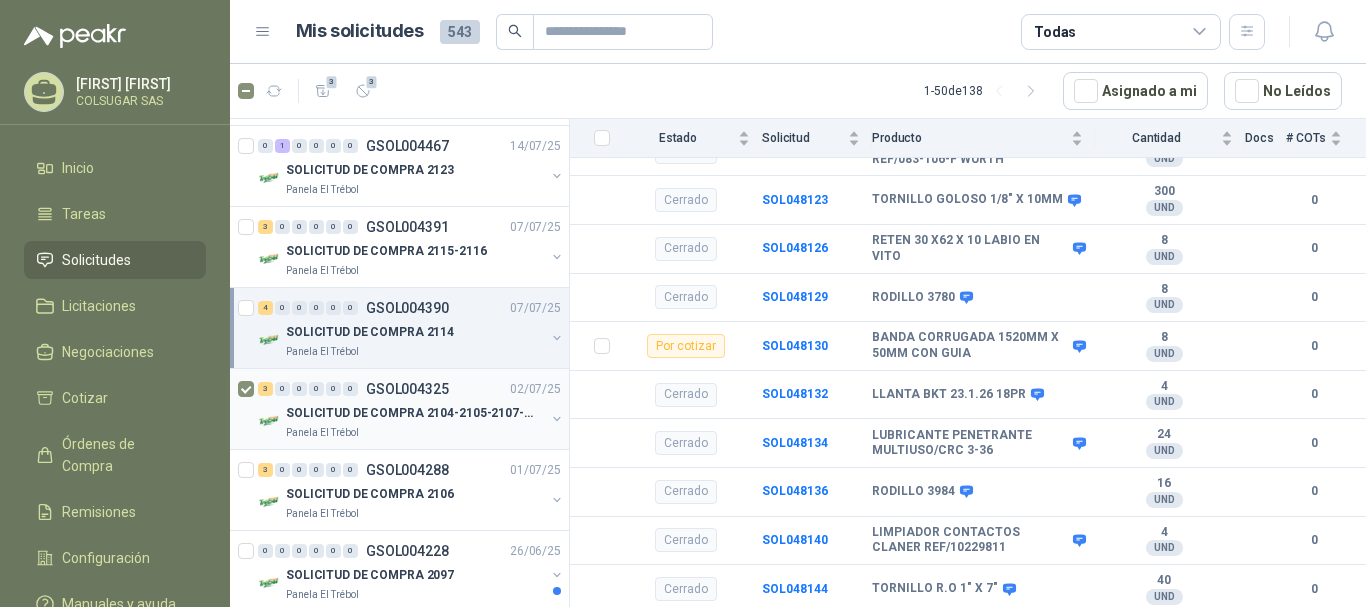 click on "3   0   0   0   0   0   GSOL004325 [DATE]   SOLICITUD DE COMPRA 2104-2105-2107-2110 Panela El Trébol" at bounding box center (399, 409) 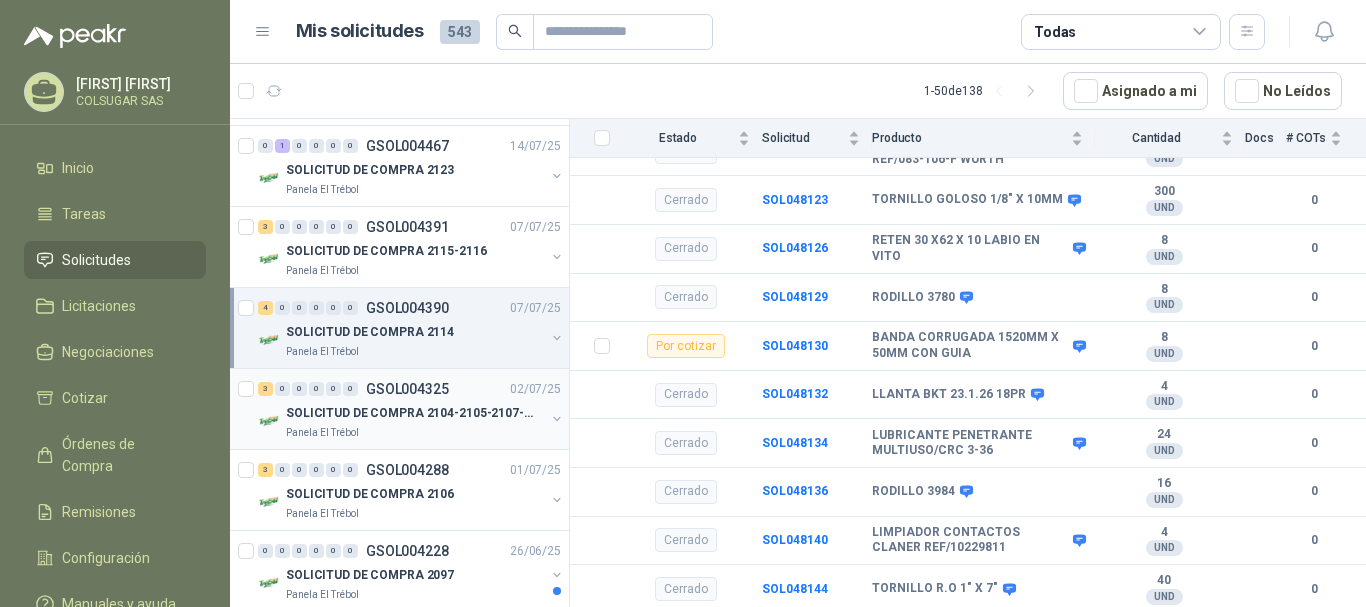 click on "3" at bounding box center (265, 389) 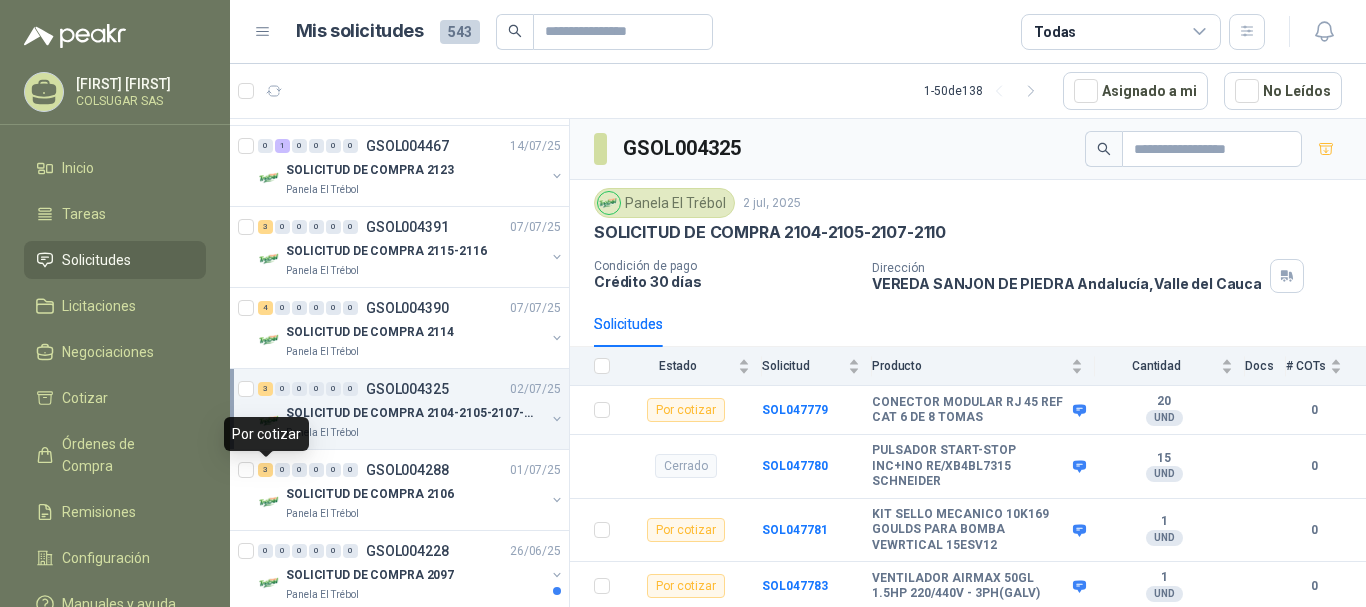 drag, startPoint x: 268, startPoint y: 470, endPoint x: 619, endPoint y: 422, distance: 354.26685 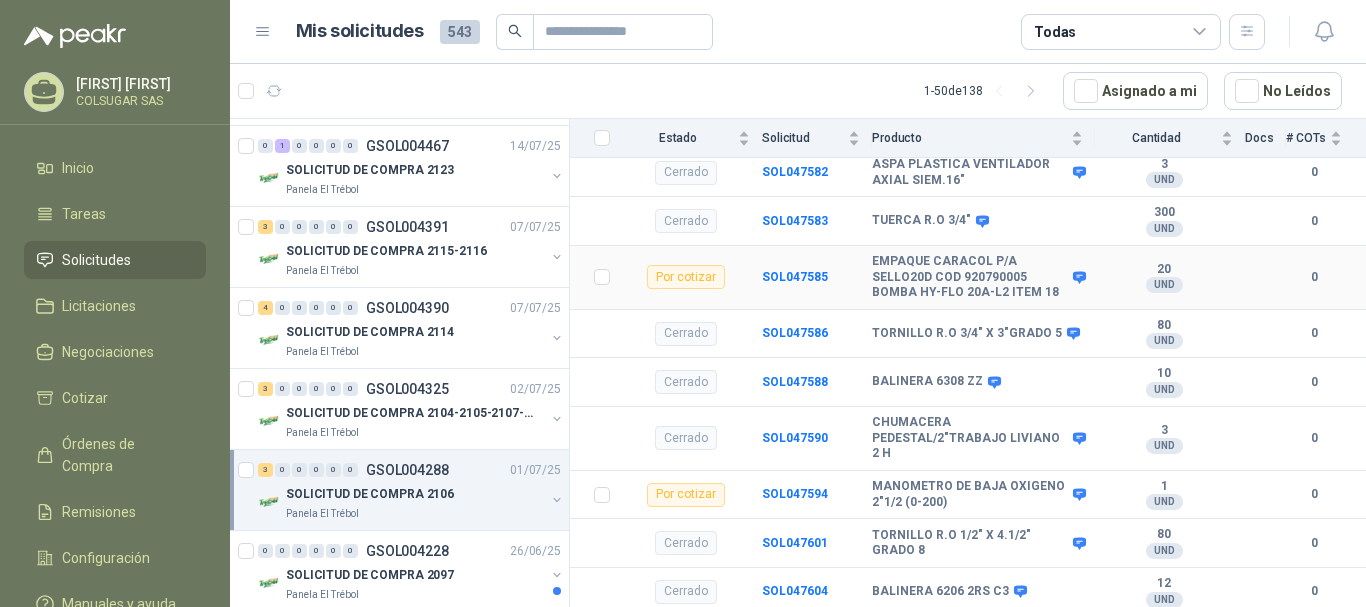 scroll, scrollTop: 450, scrollLeft: 0, axis: vertical 